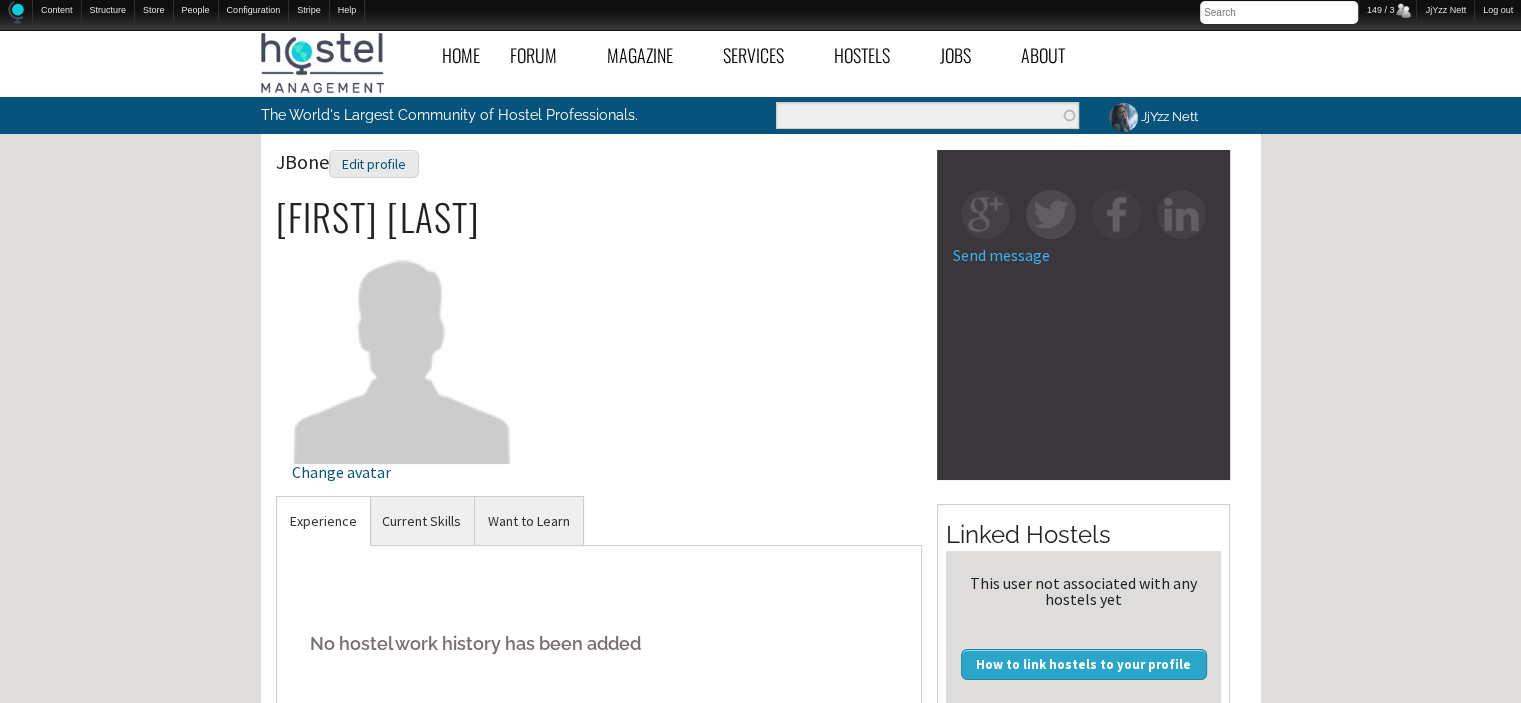 scroll, scrollTop: 615, scrollLeft: 0, axis: vertical 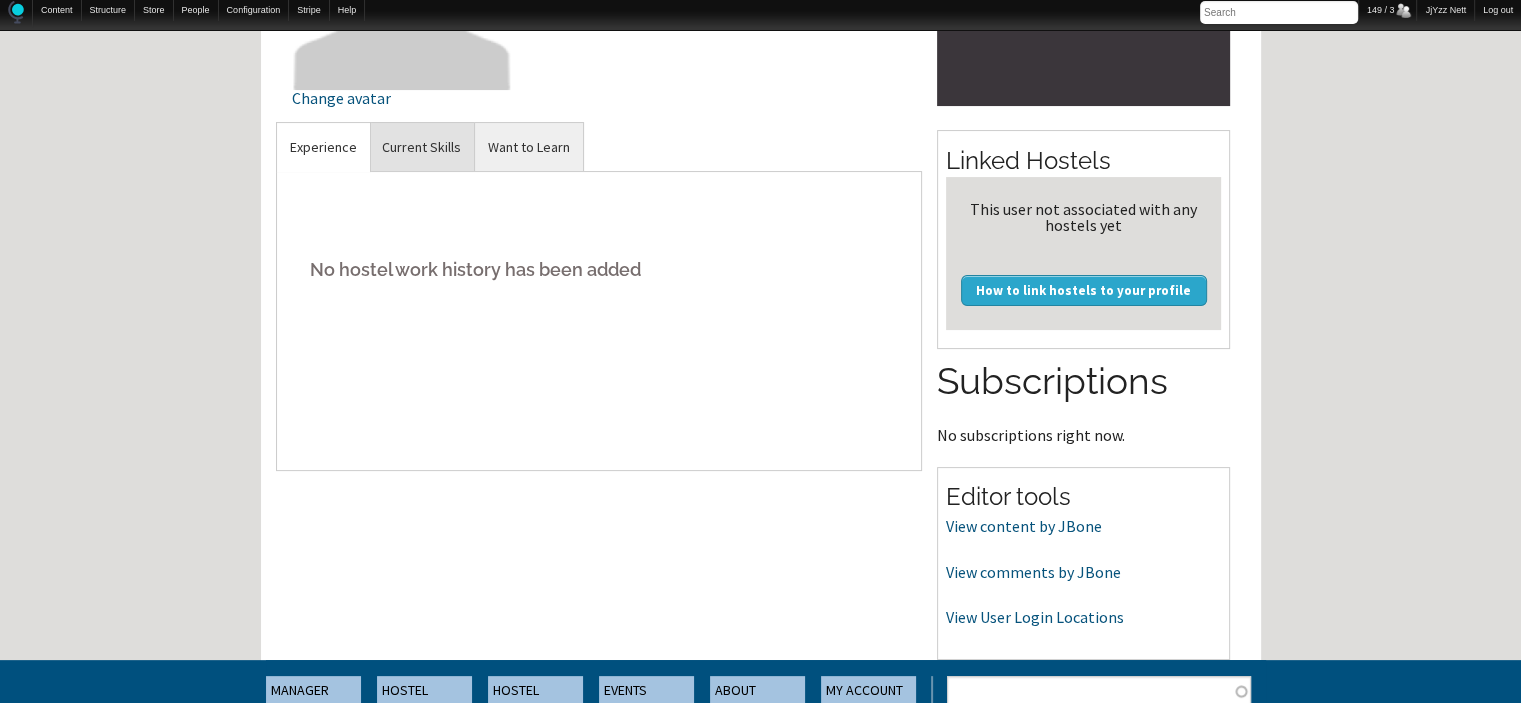 click on "Current Skills" at bounding box center [421, 147] 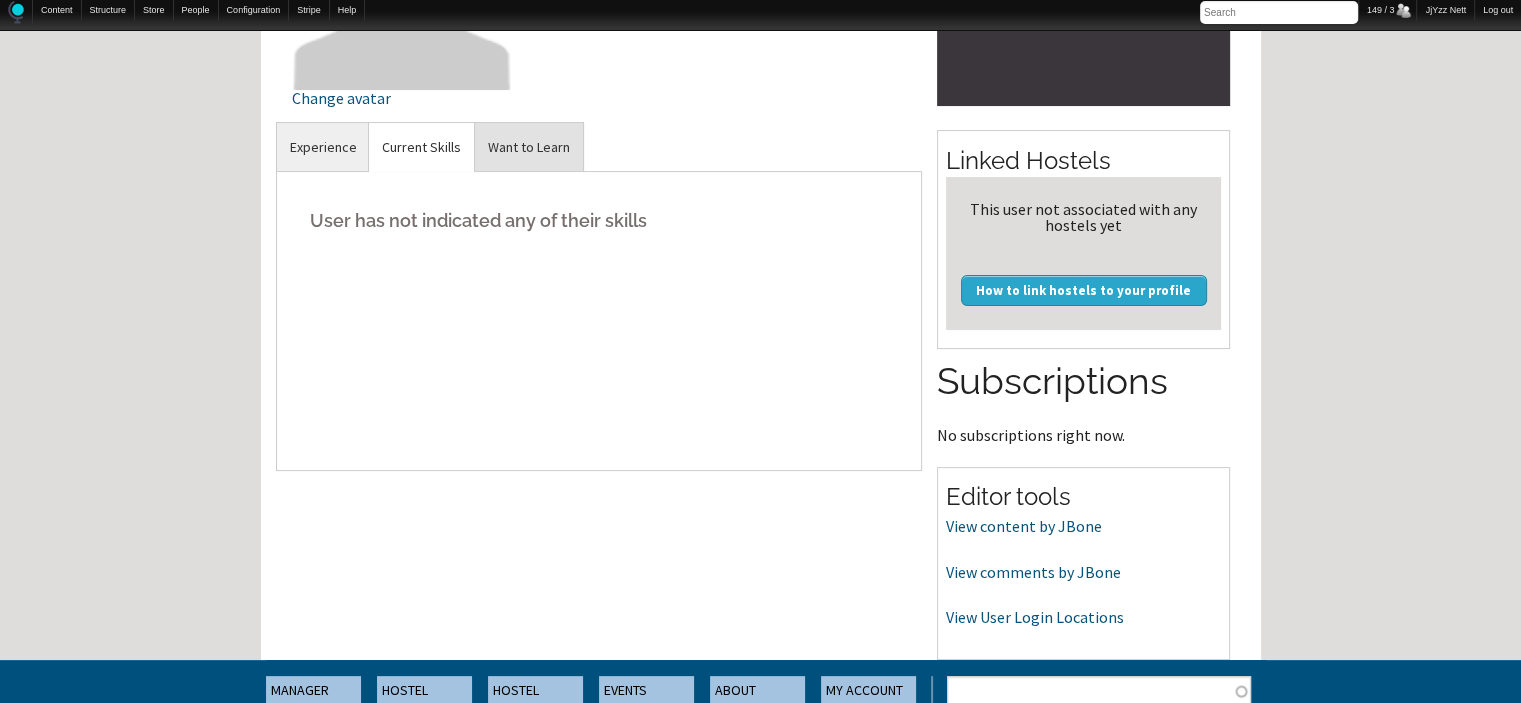 click on "Want to Learn" at bounding box center (529, 147) 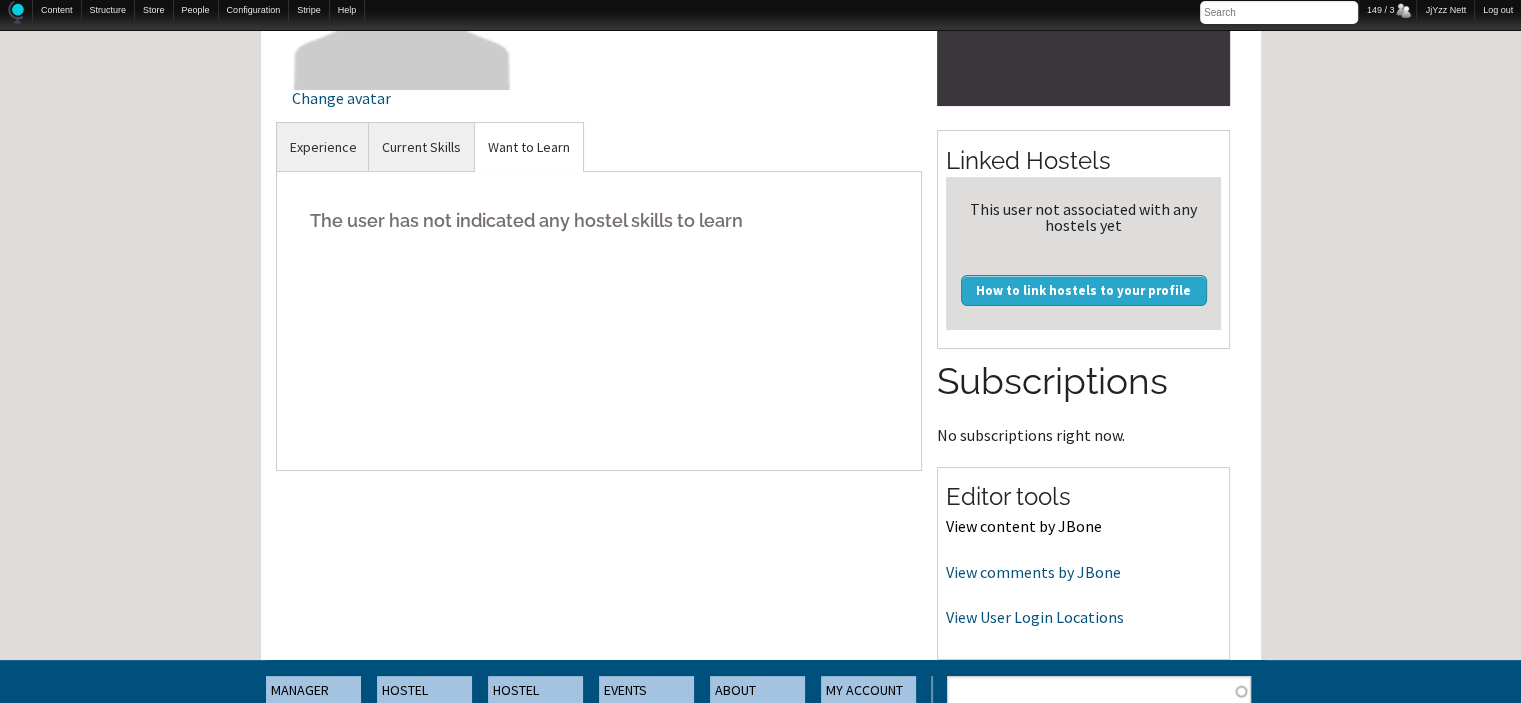 click on "View content by JBone" at bounding box center [1024, 526] 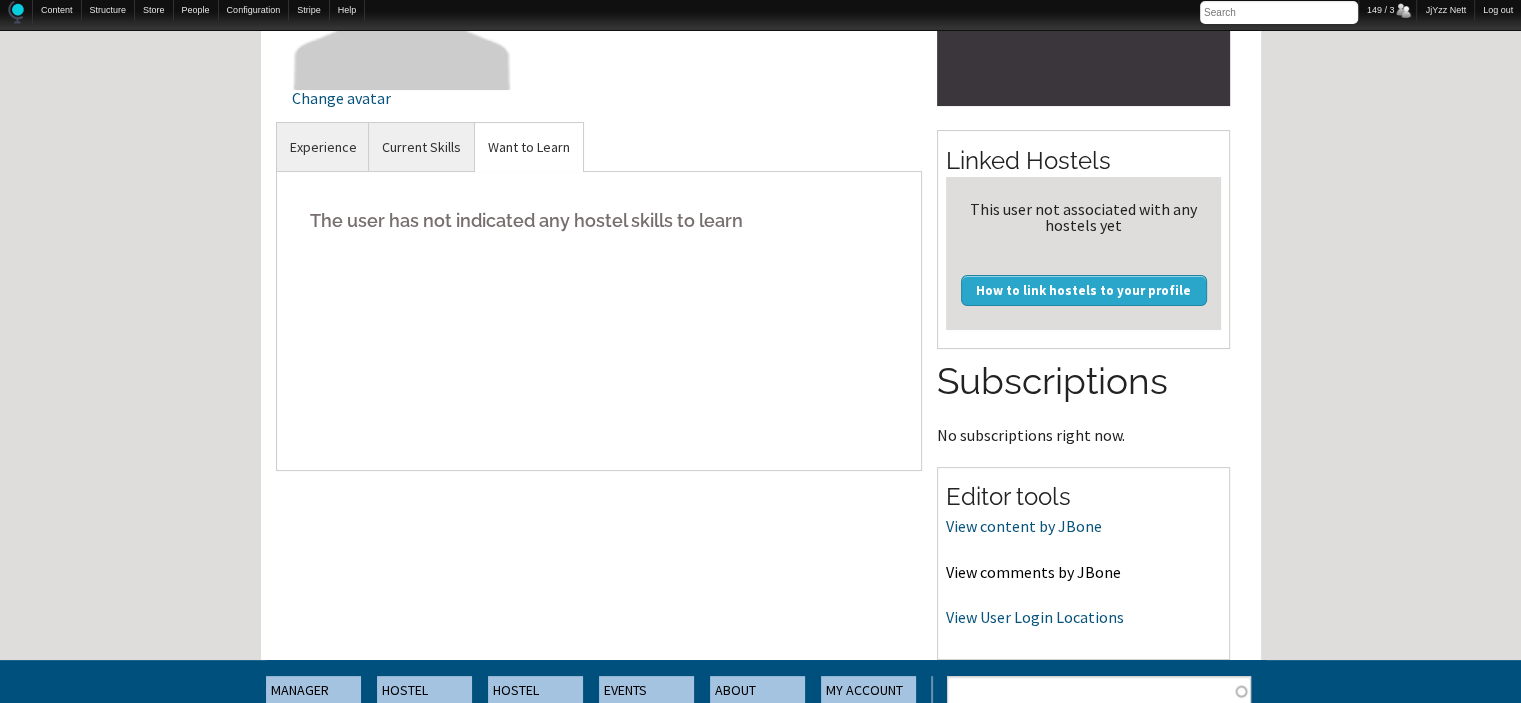 click on "View comments by JBone" at bounding box center [1033, 572] 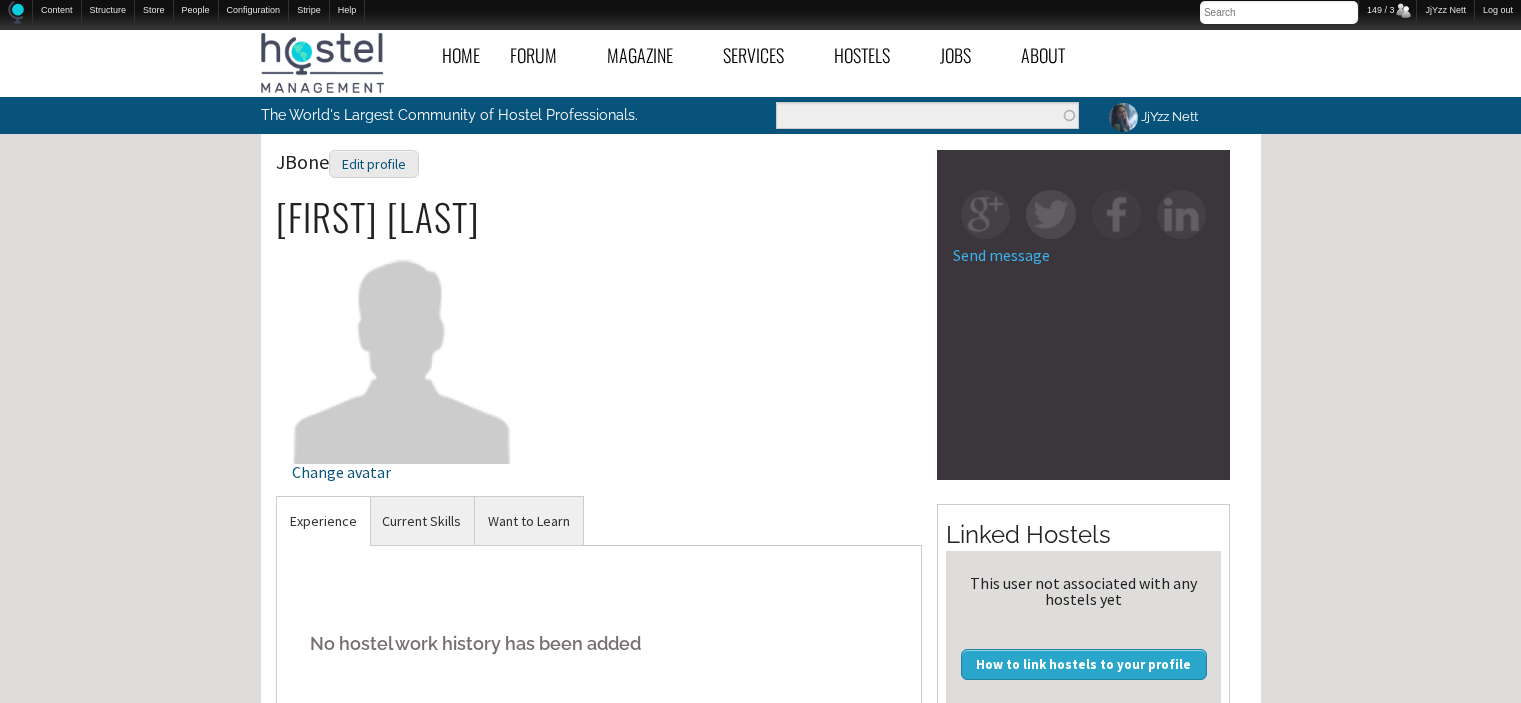 scroll, scrollTop: 374, scrollLeft: 0, axis: vertical 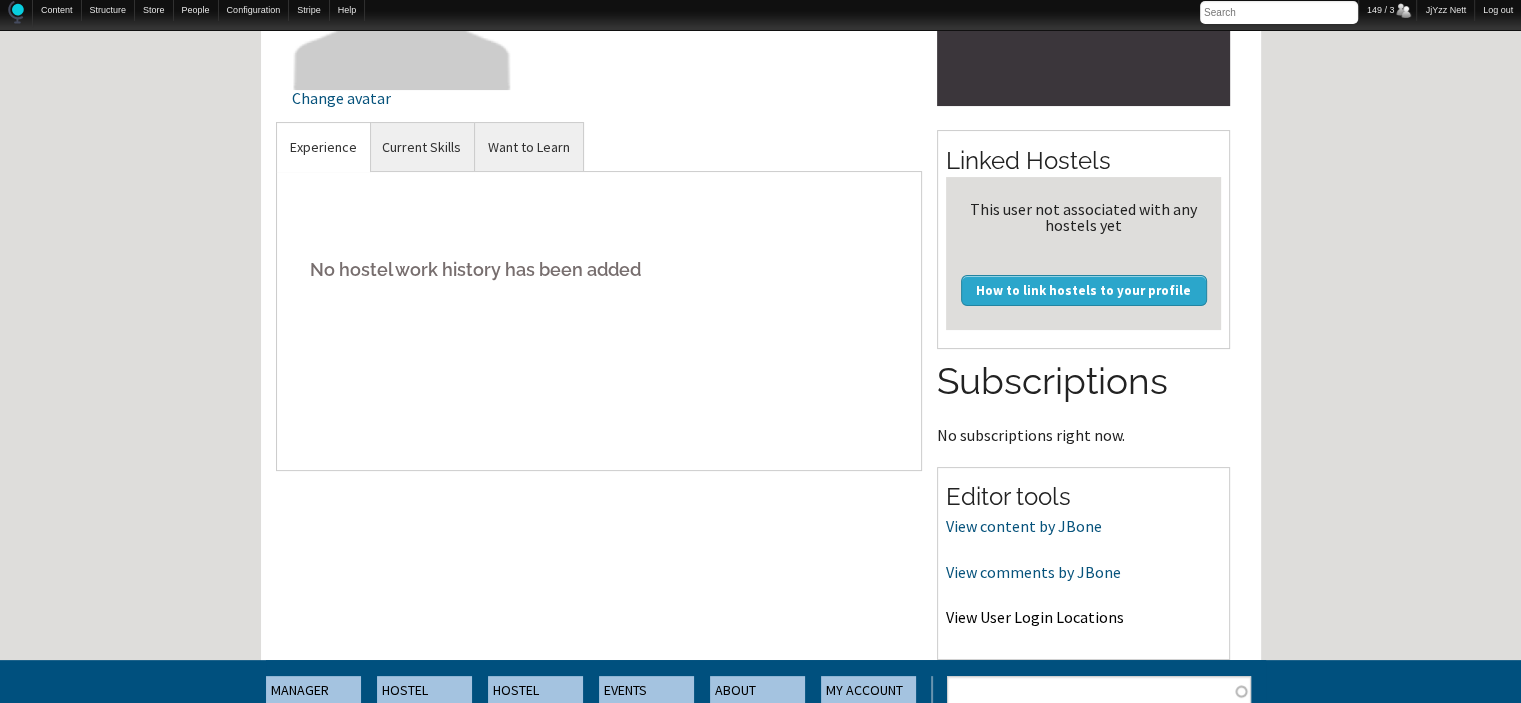 click on "View User Login Locations" at bounding box center [1035, 617] 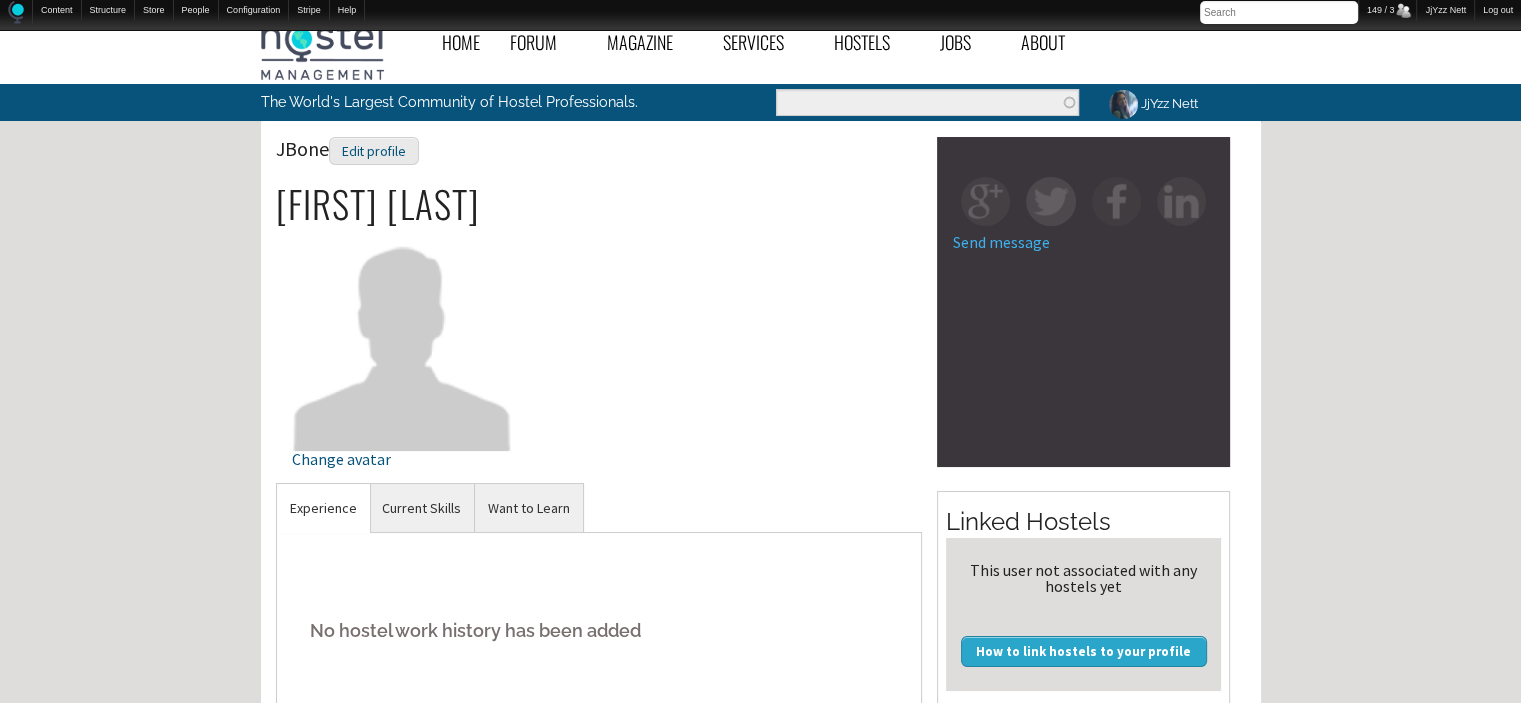 scroll, scrollTop: 0, scrollLeft: 0, axis: both 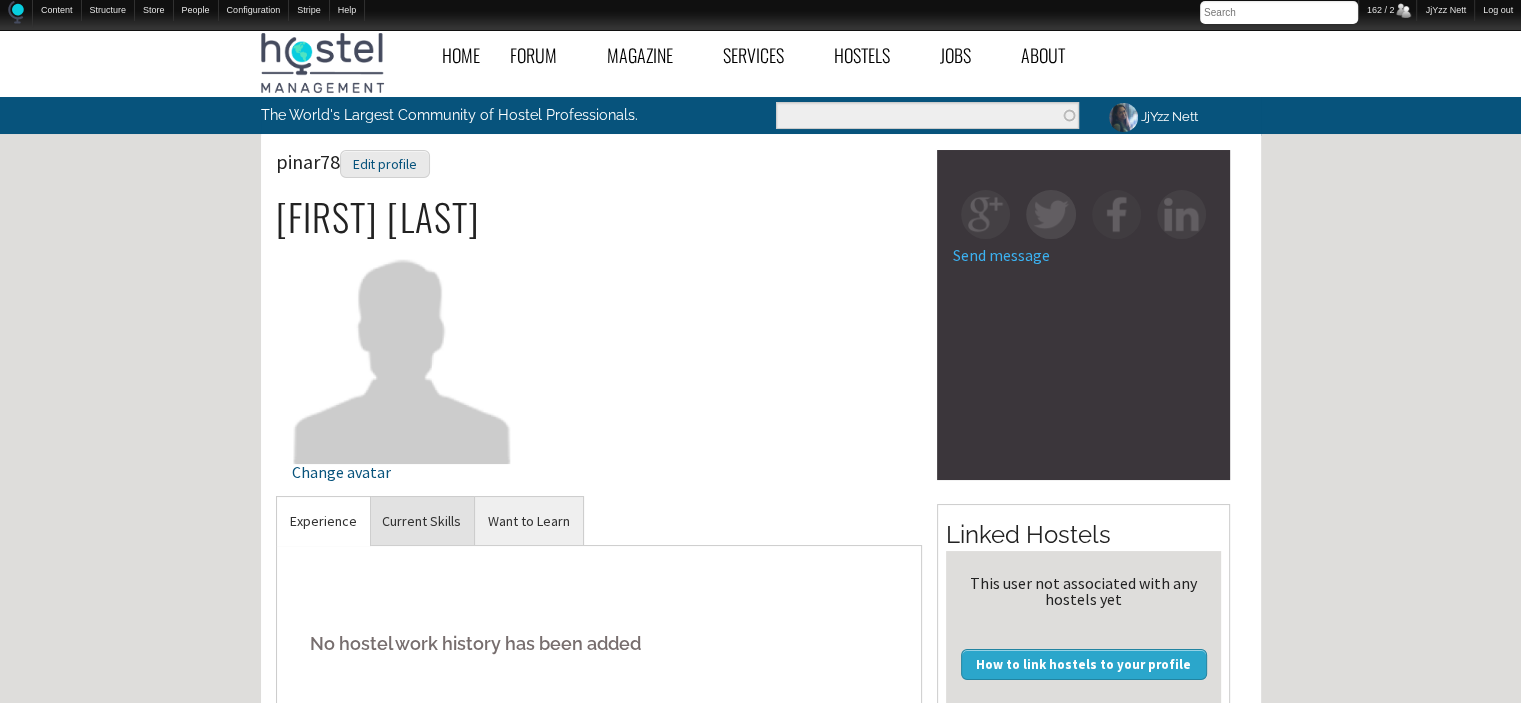click on "Current Skills" at bounding box center (421, 521) 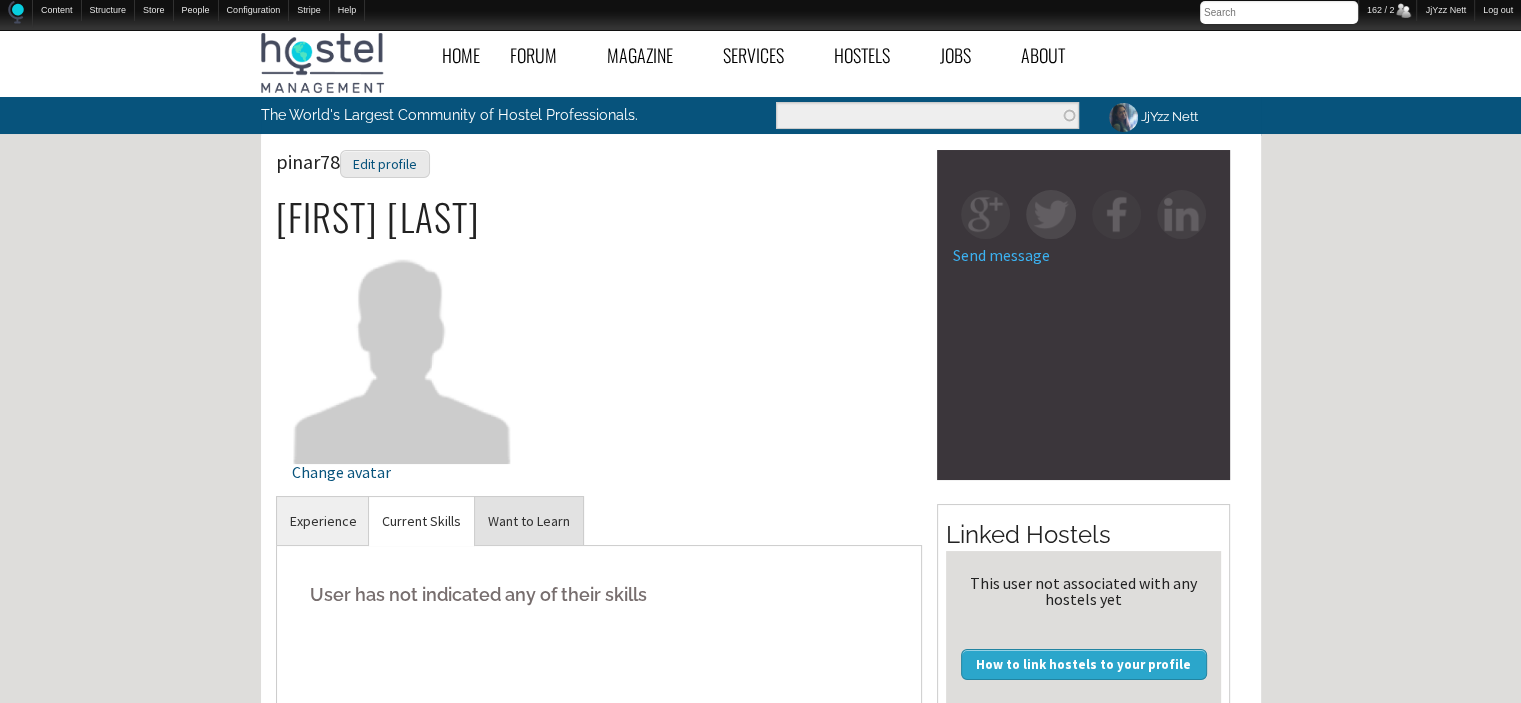 click on "Want to Learn" at bounding box center [529, 521] 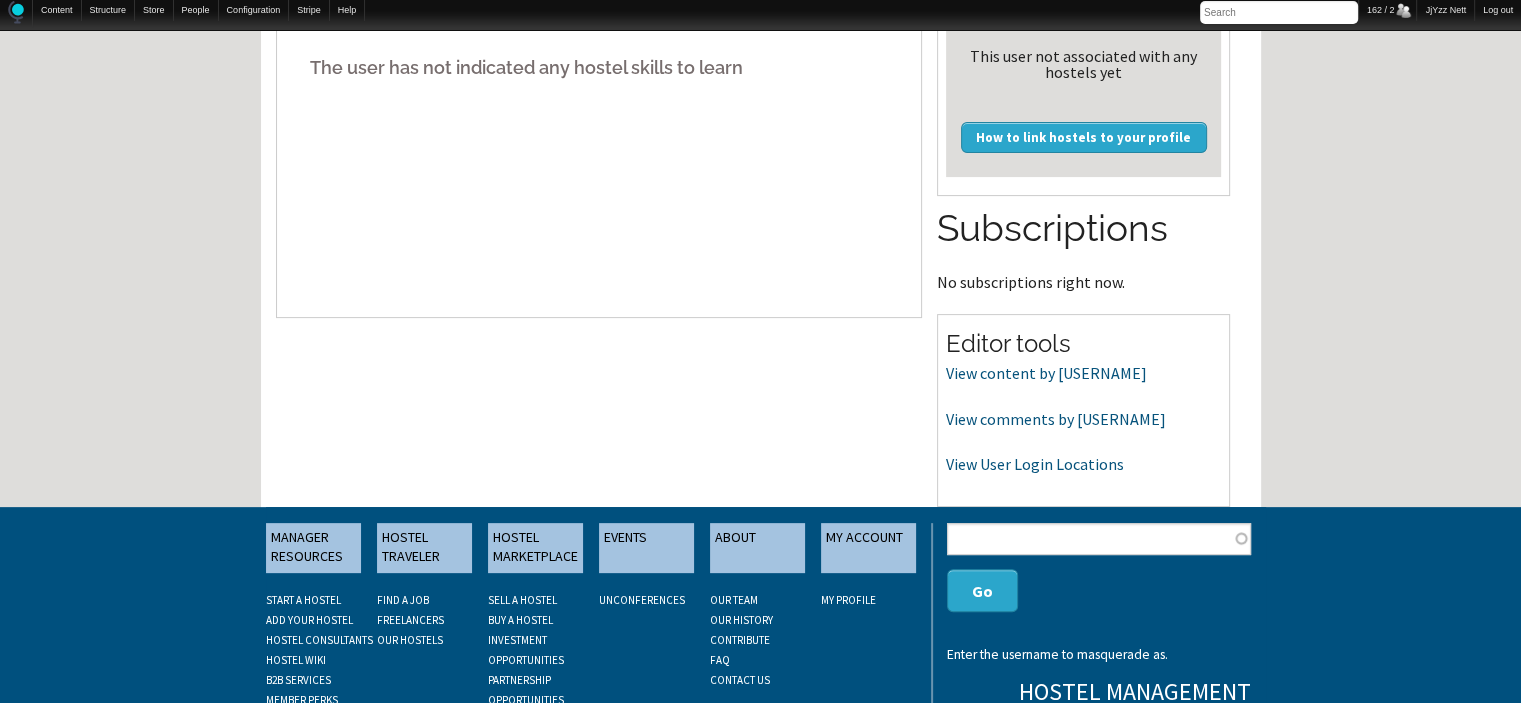 scroll, scrollTop: 544, scrollLeft: 0, axis: vertical 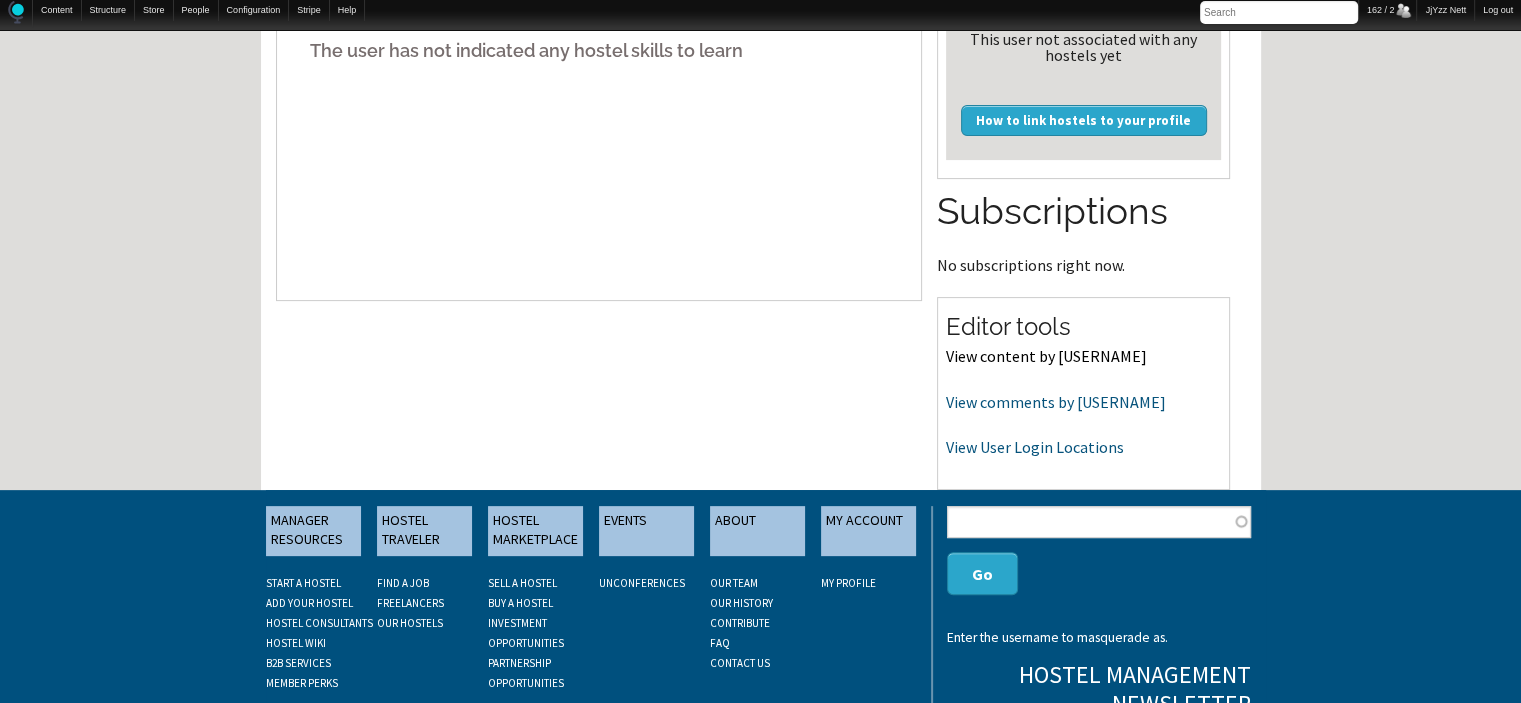 click on "View content by [USERNAME]" at bounding box center (1046, 356) 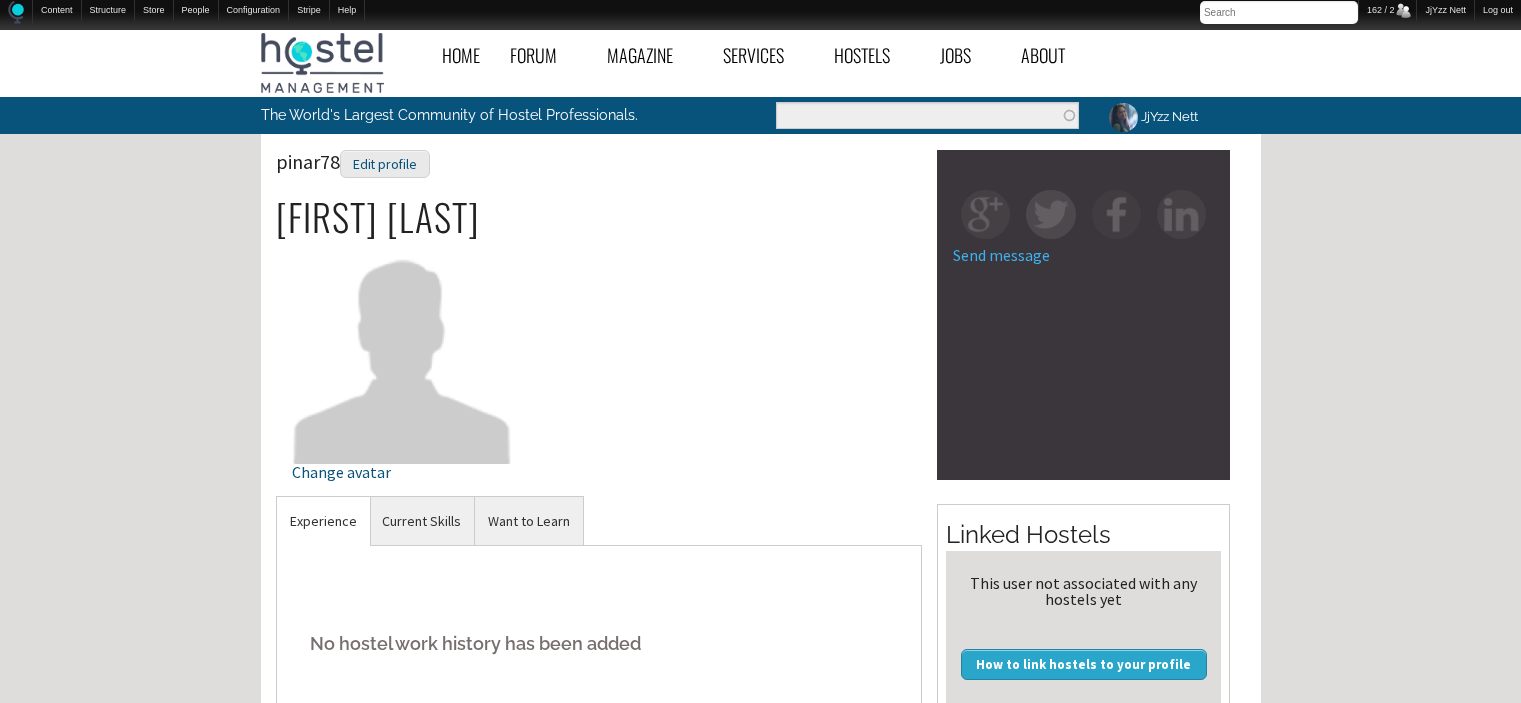 scroll, scrollTop: 544, scrollLeft: 0, axis: vertical 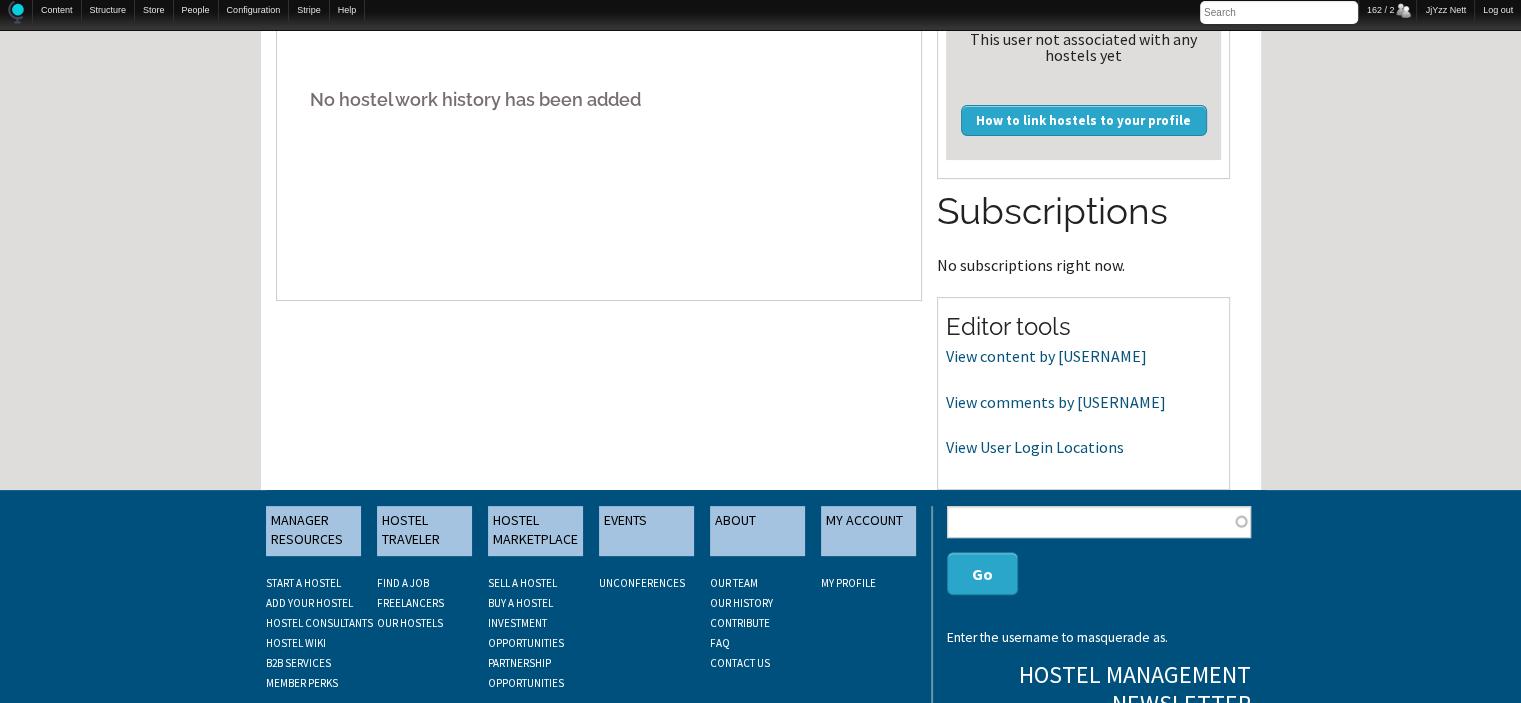 click on "View comments by [USERNAME]" at bounding box center (1083, 403) 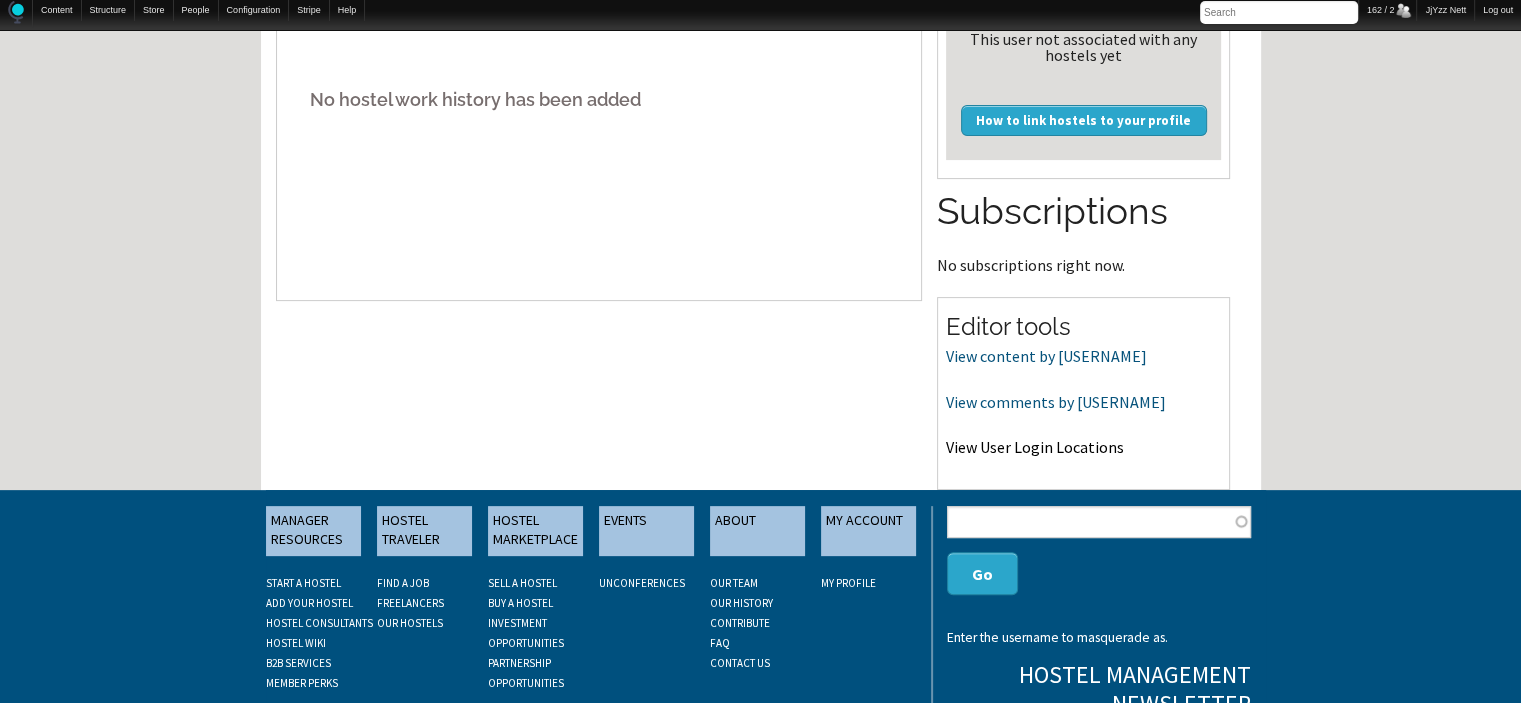 click on "View User Login Locations" at bounding box center (1035, 447) 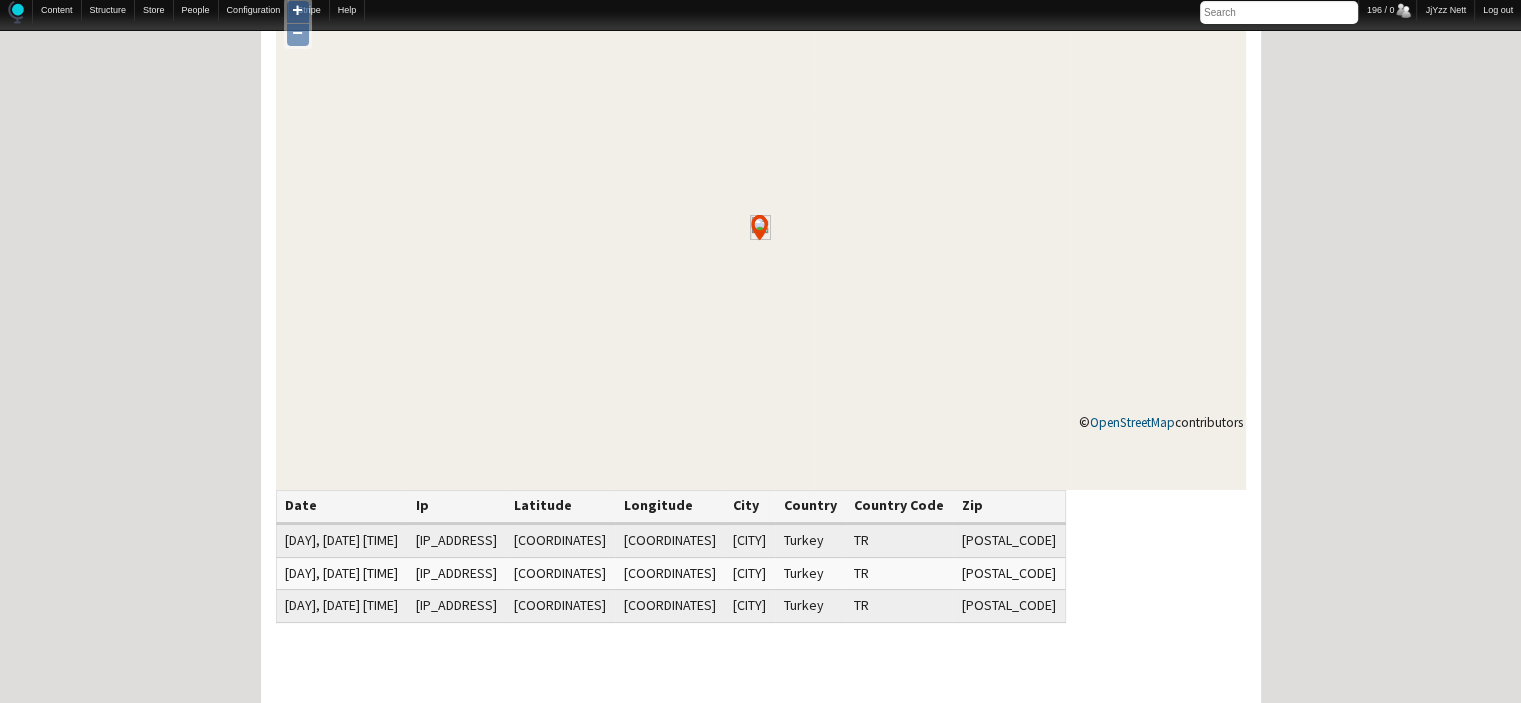 scroll, scrollTop: 200, scrollLeft: 0, axis: vertical 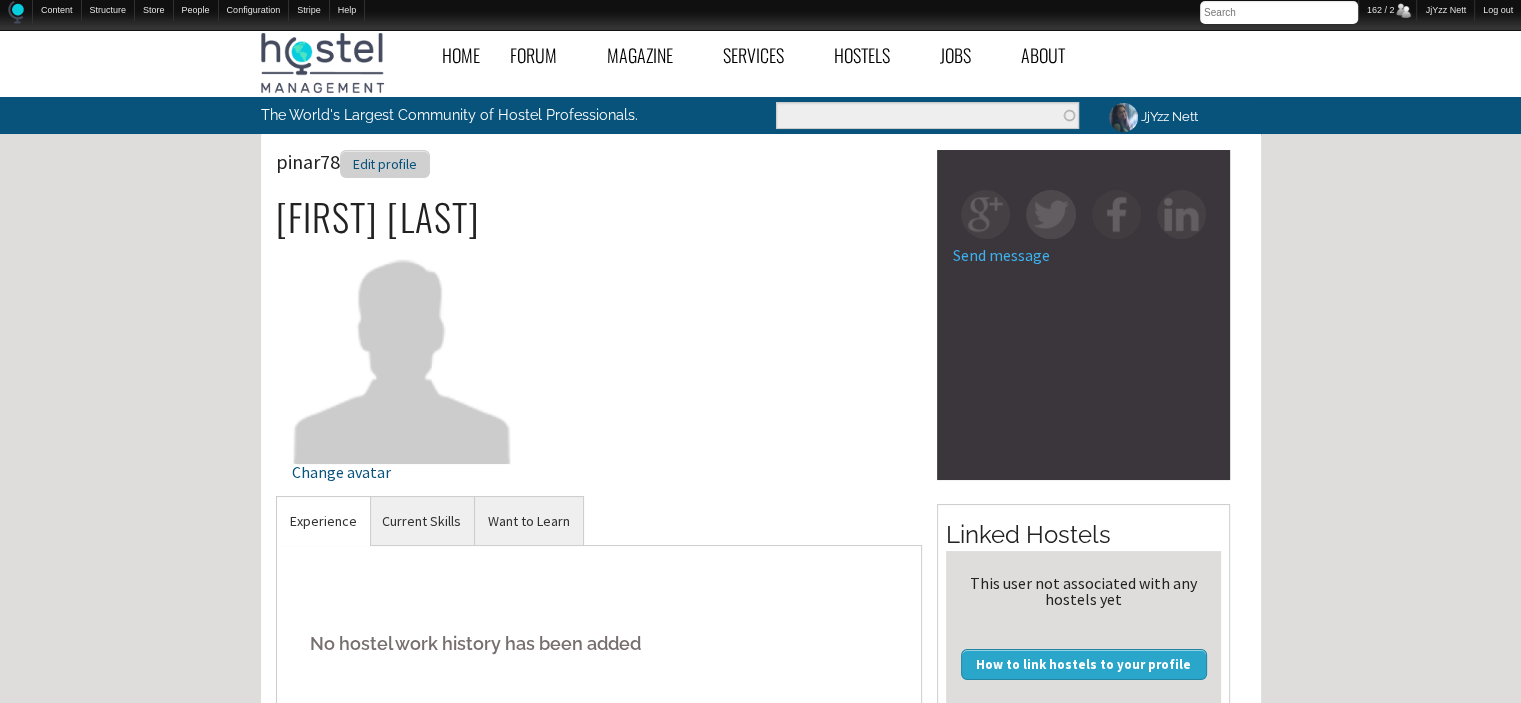 click on "Edit profile" at bounding box center [385, 164] 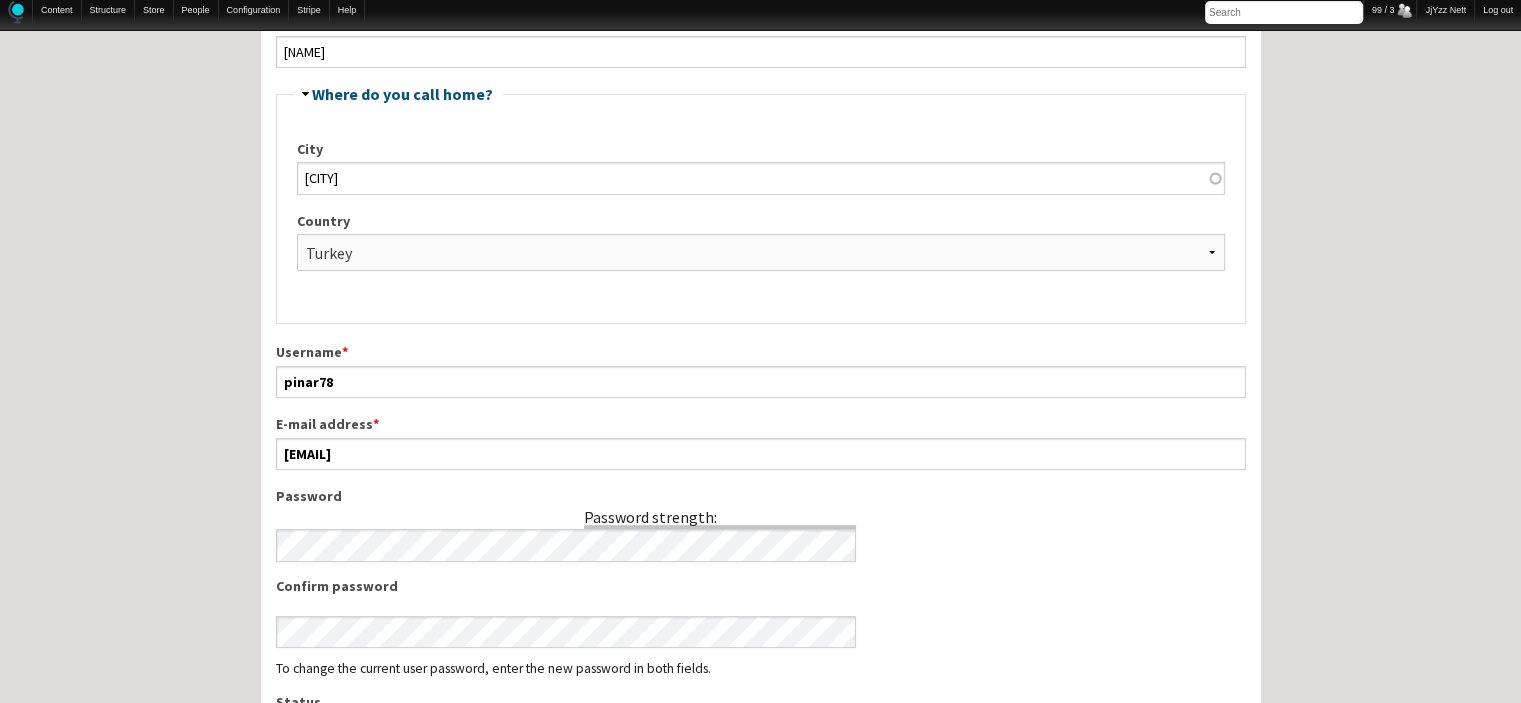 scroll, scrollTop: 425, scrollLeft: 0, axis: vertical 